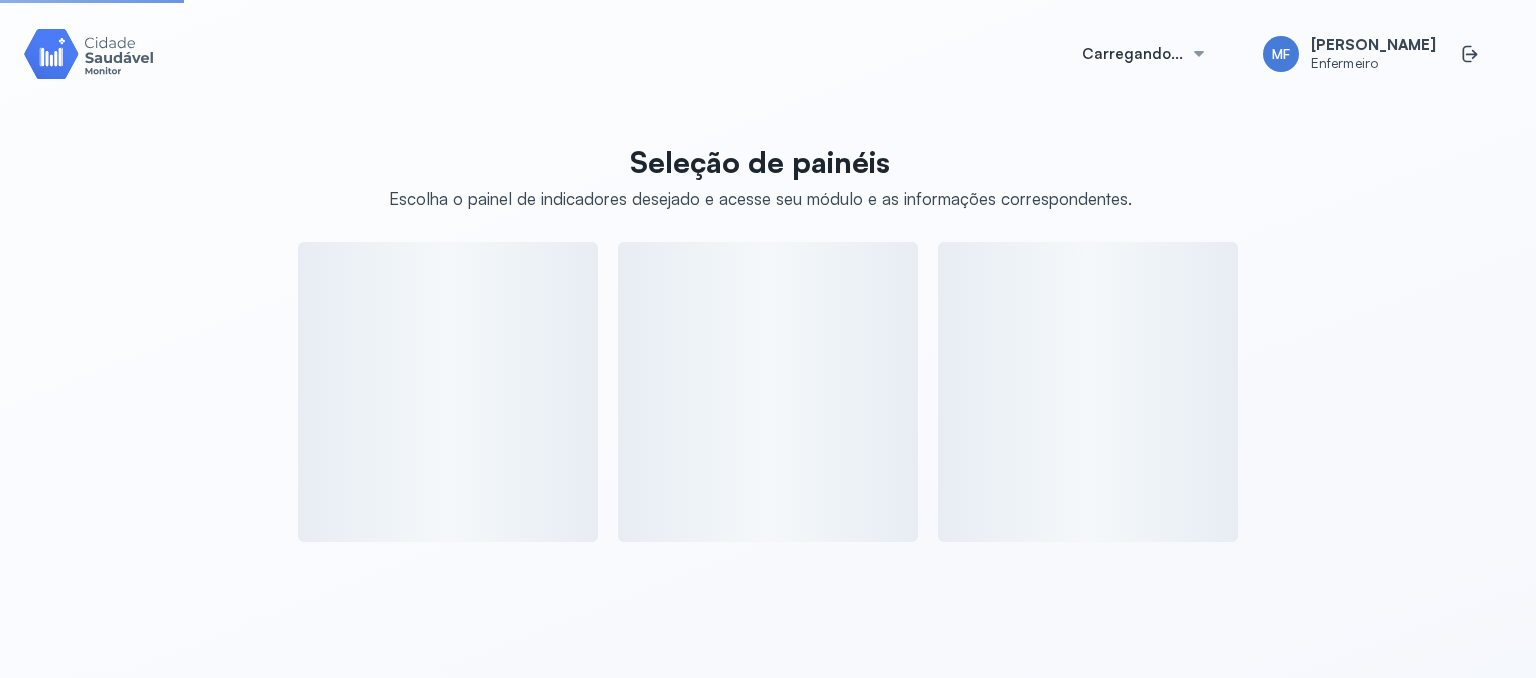 scroll, scrollTop: 0, scrollLeft: 0, axis: both 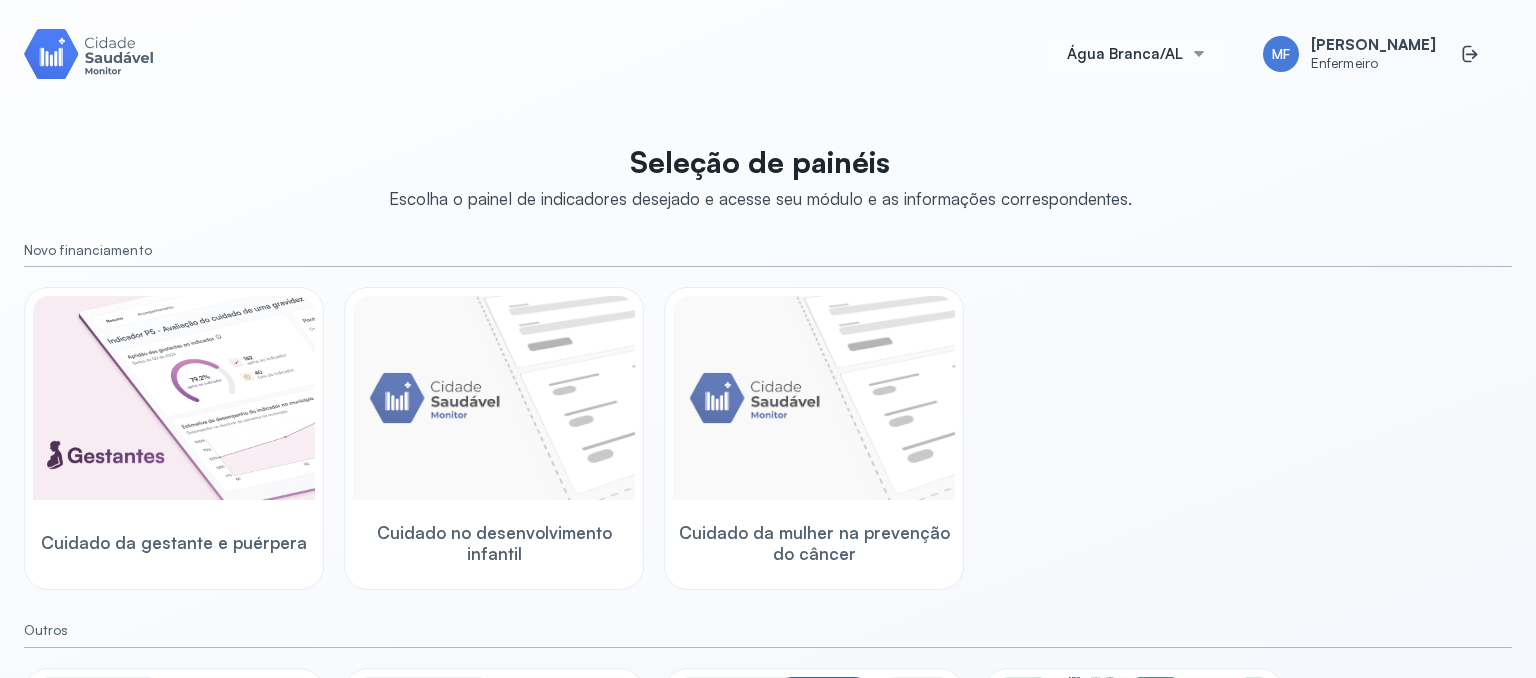 click at bounding box center [1199, 54] 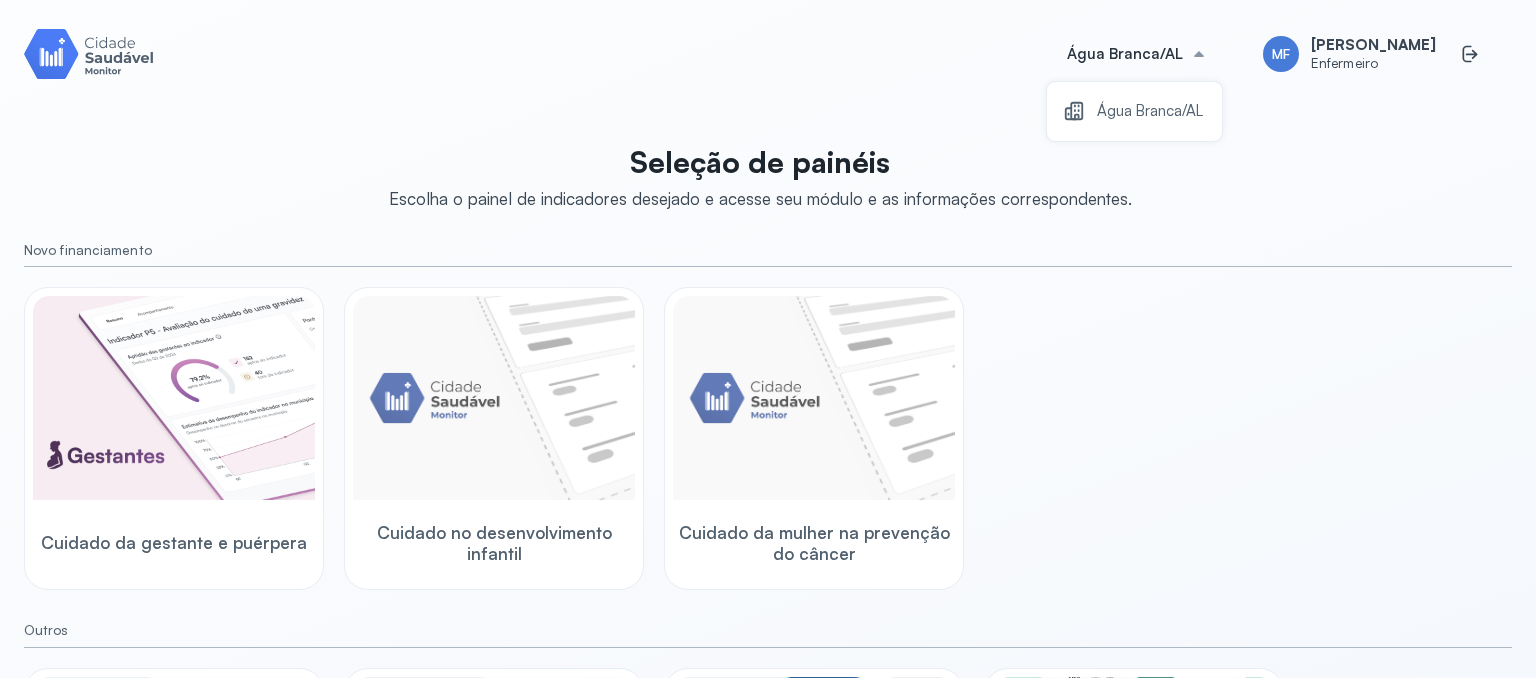 click on "Seleção de painéis Escolha o painel de indicadores desejado e acesse seu módulo e as informações correspondentes. Novo financiamento Cuidado da gestante e puérpera Cuidado no desenvolvimento infantil Cuidado da mulher na prevenção do câncer Outros Indicadores APS BPA Painel e-SUS APS Previne Indicadores Acompanhamento Territorial" at bounding box center (768, 713) 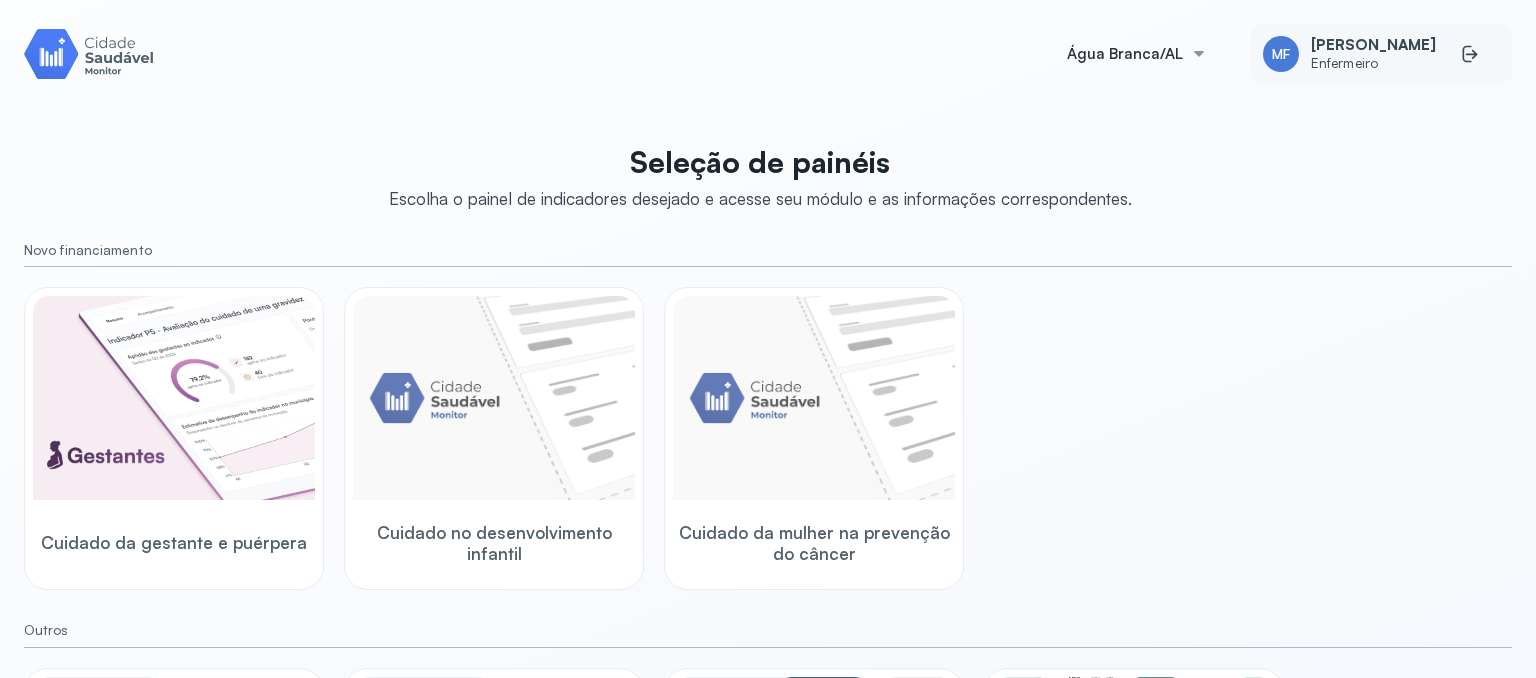 click on "[PERSON_NAME]" at bounding box center (1373, 45) 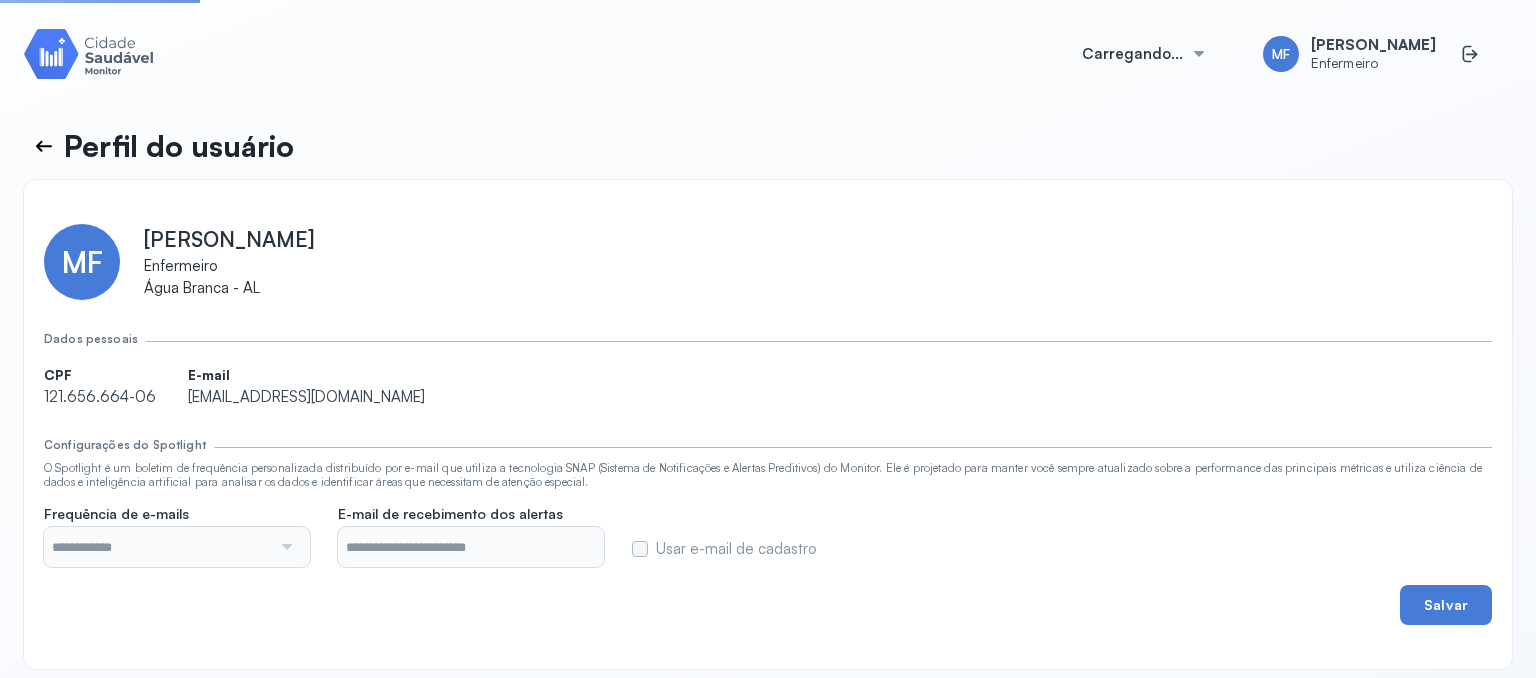 type on "**********" 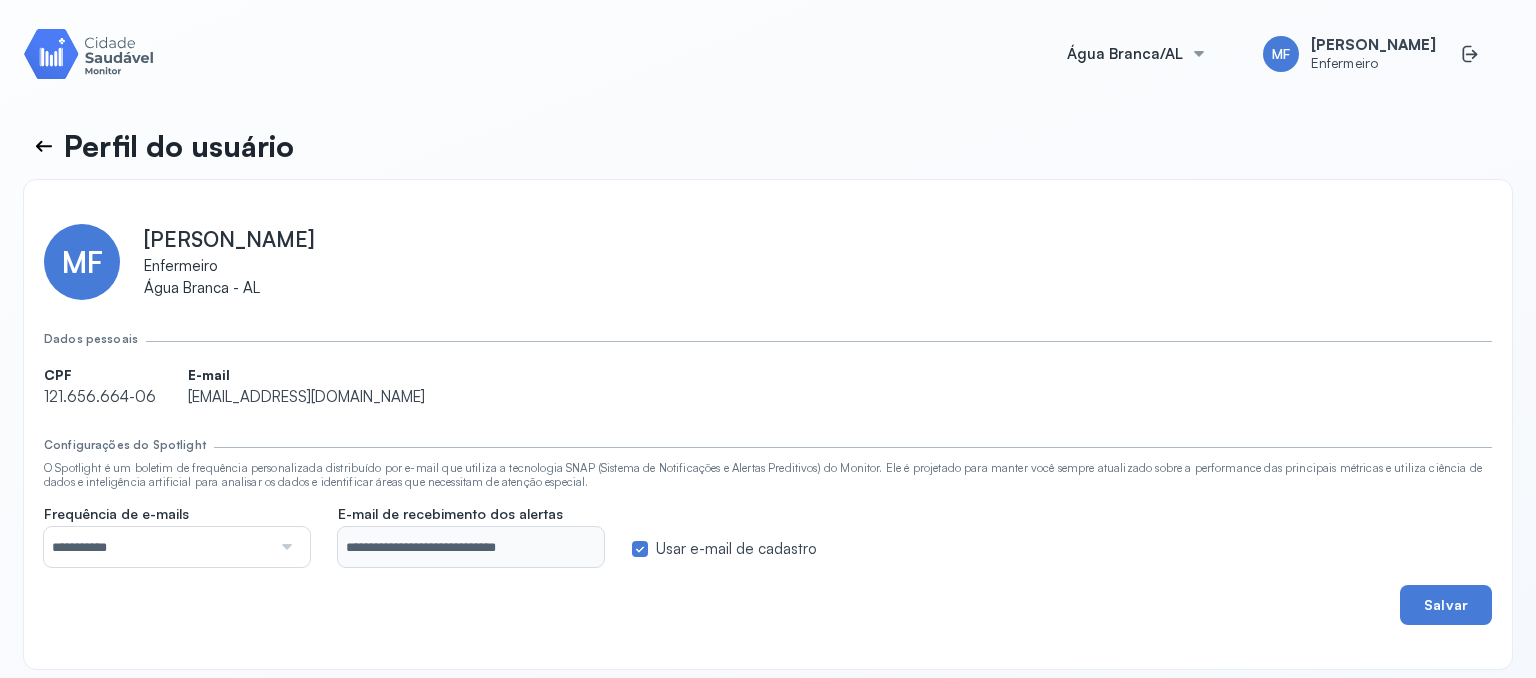 click 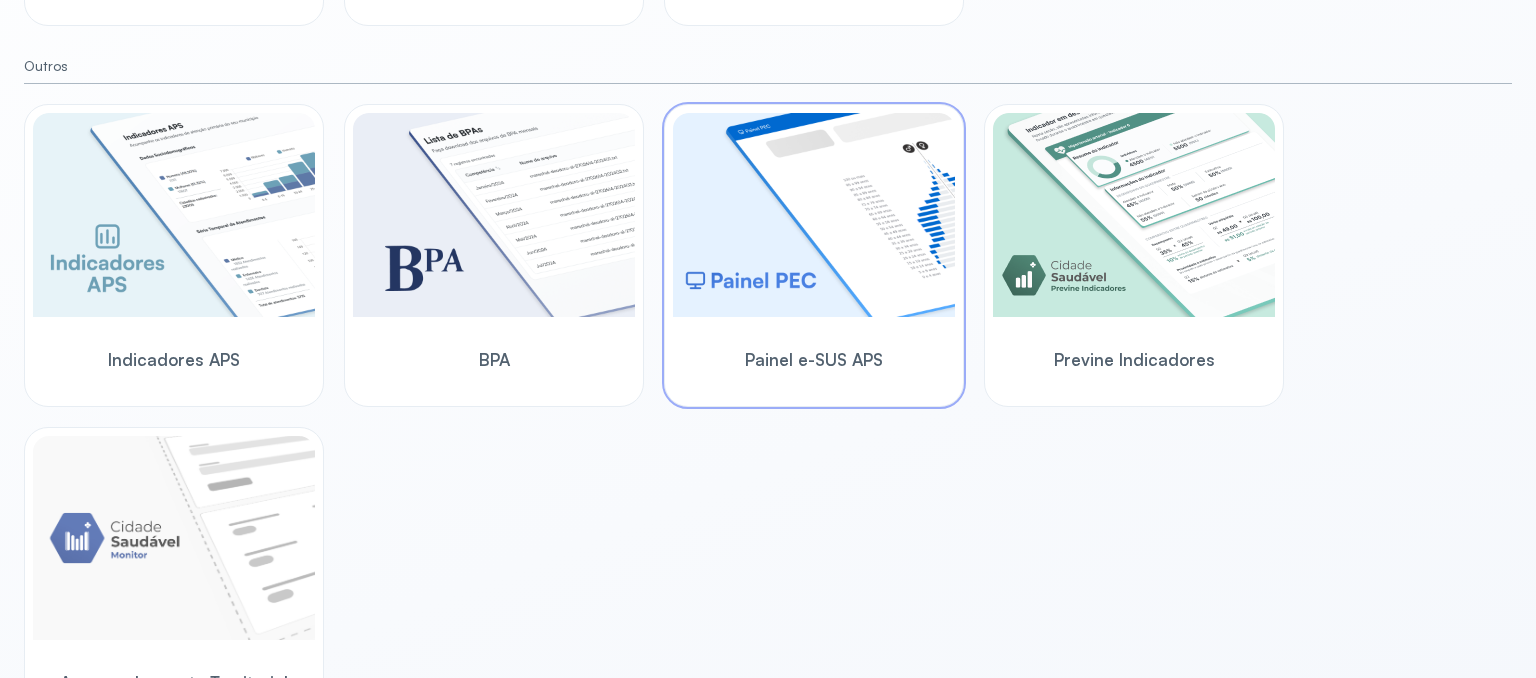 scroll, scrollTop: 616, scrollLeft: 0, axis: vertical 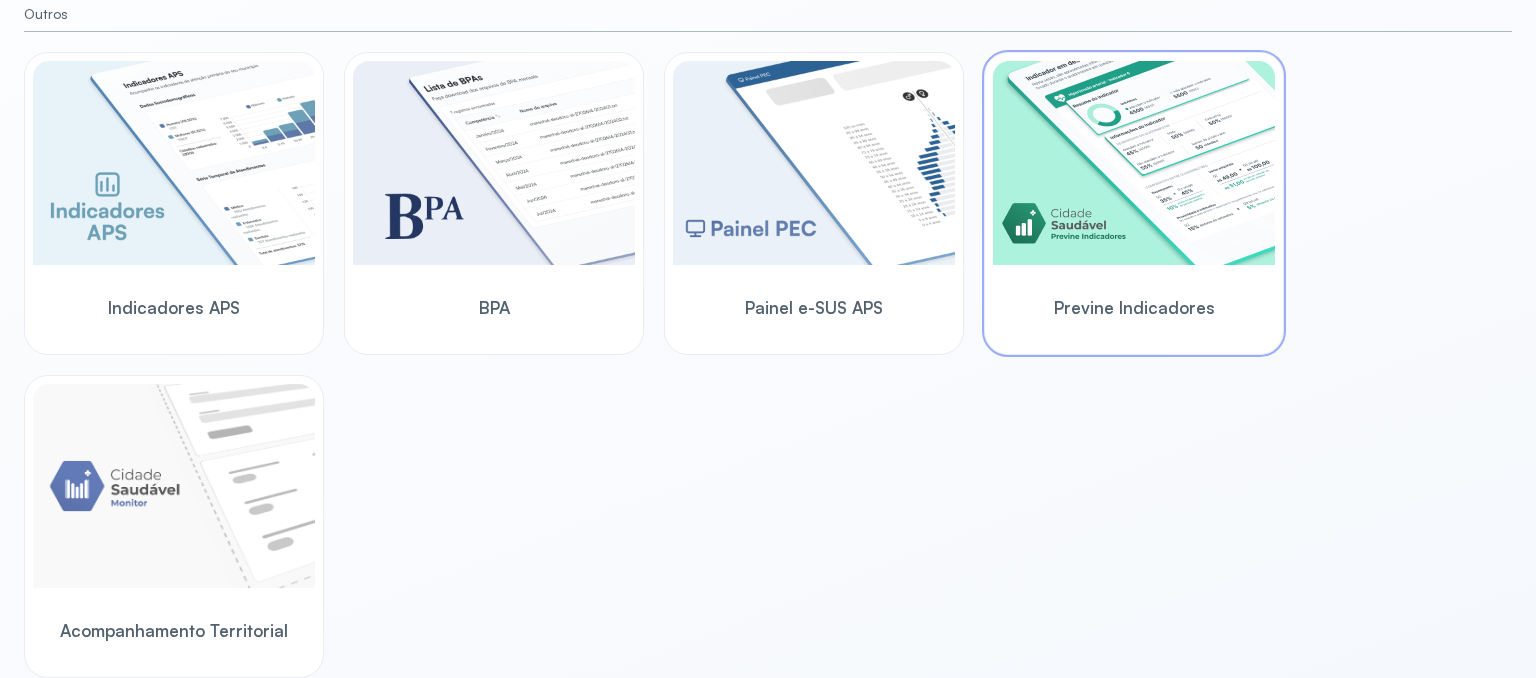 click at bounding box center [1134, 163] 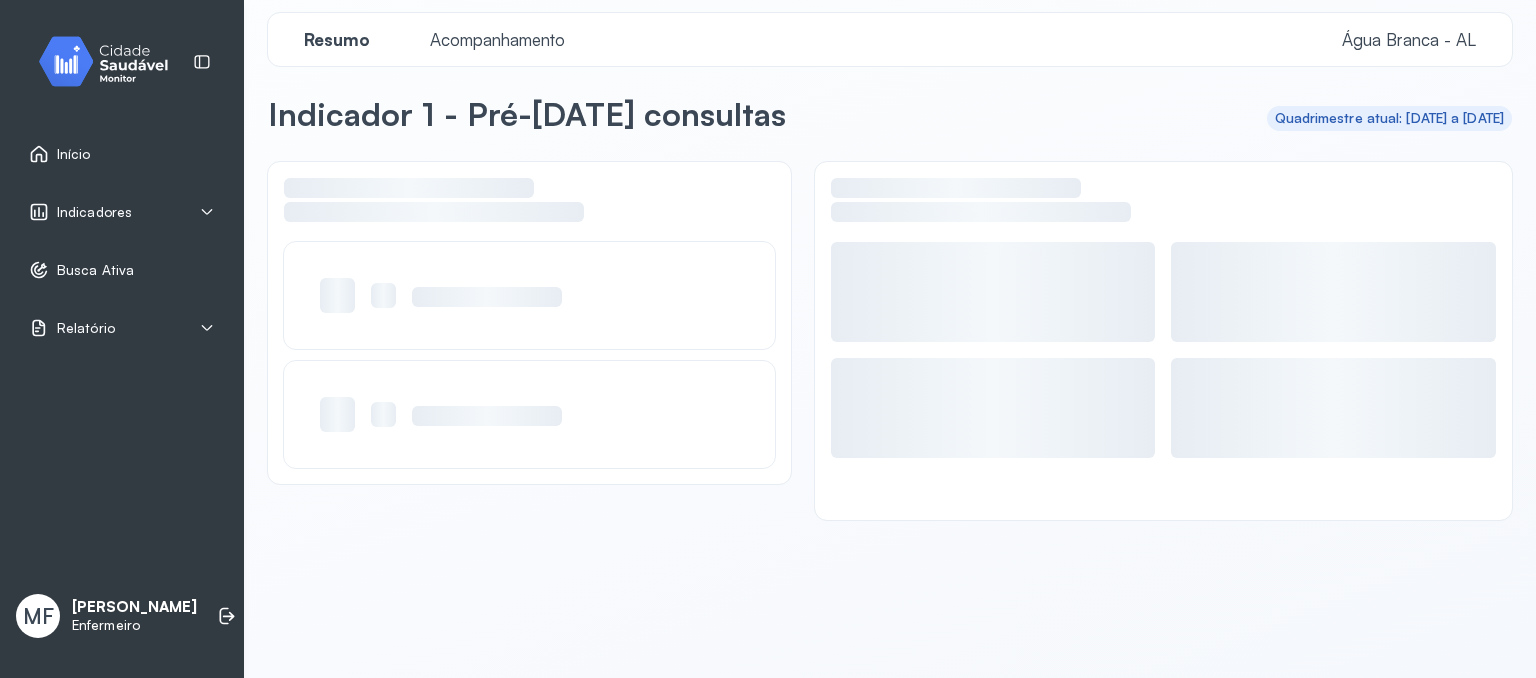 scroll, scrollTop: 12, scrollLeft: 0, axis: vertical 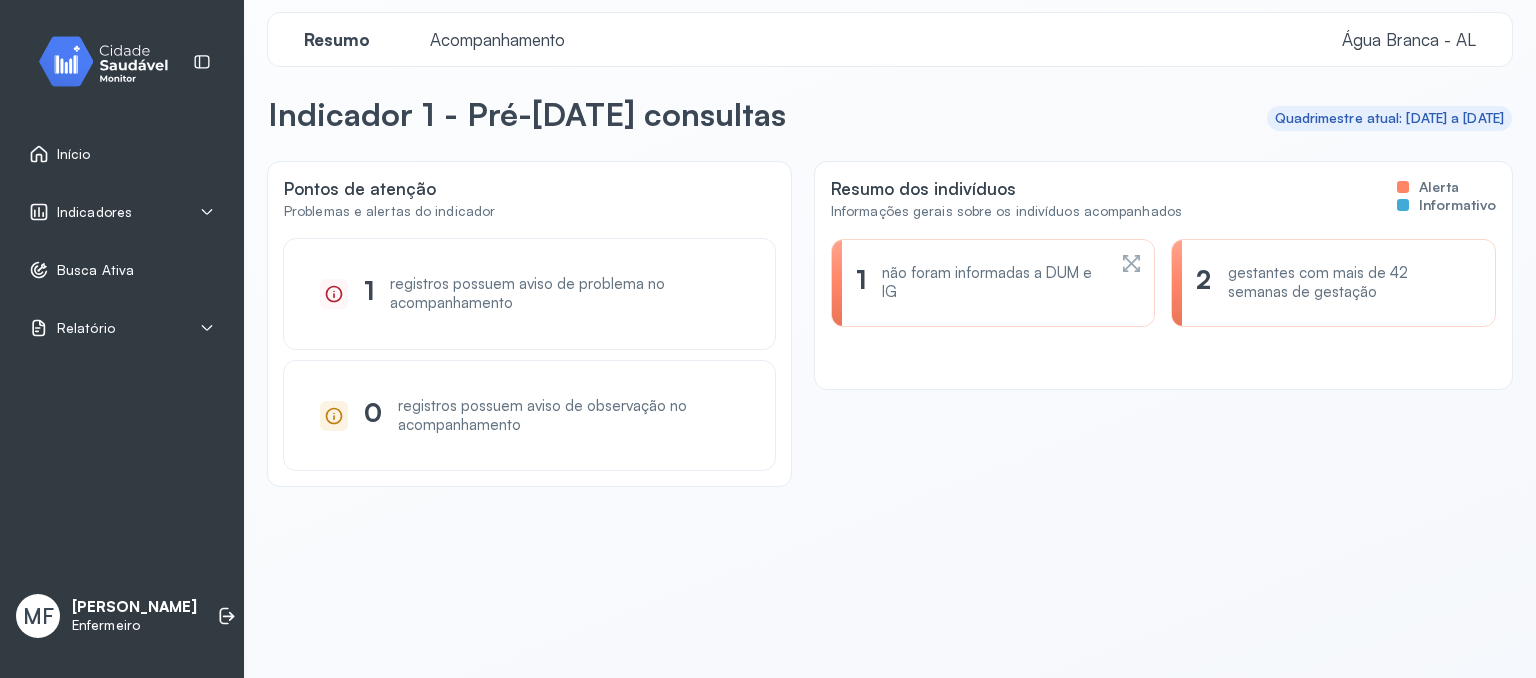 click on "Acompanhamento" at bounding box center (497, 39) 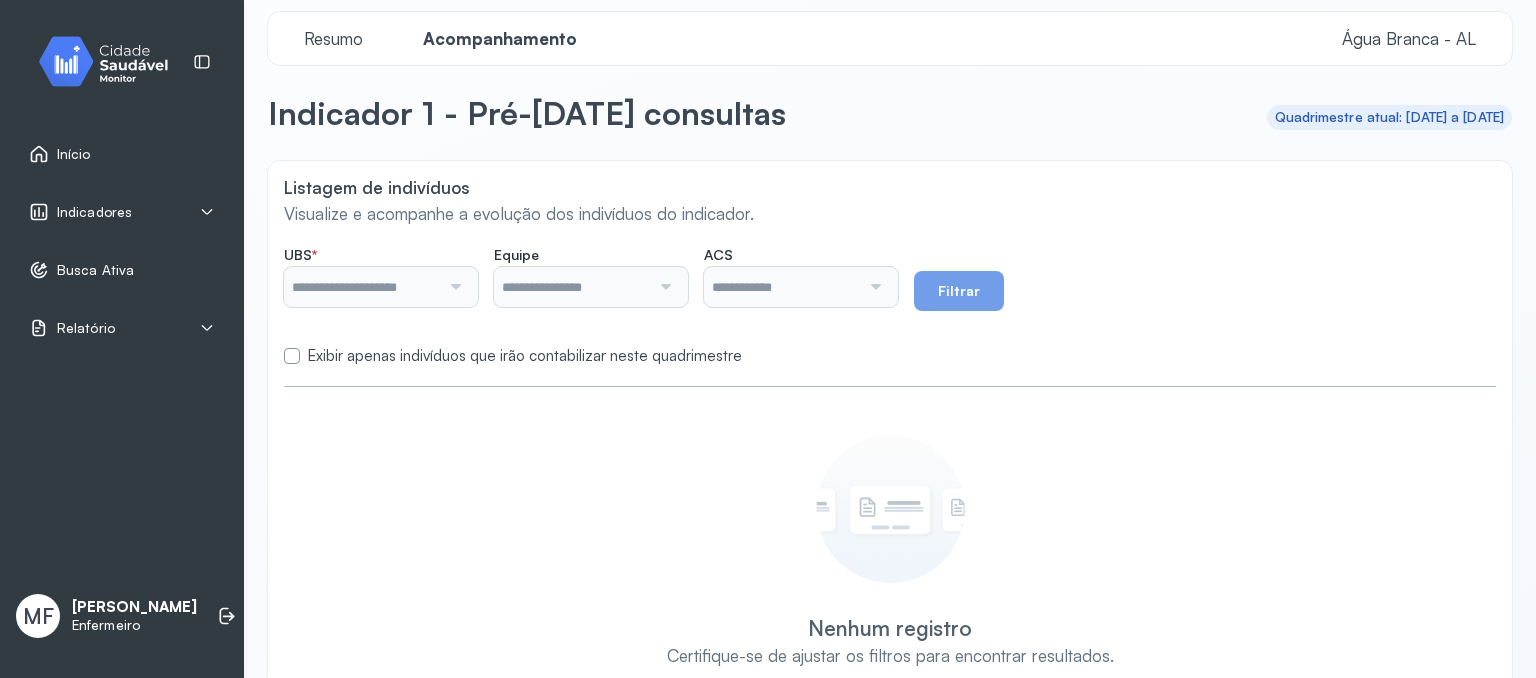 type on "**********" 